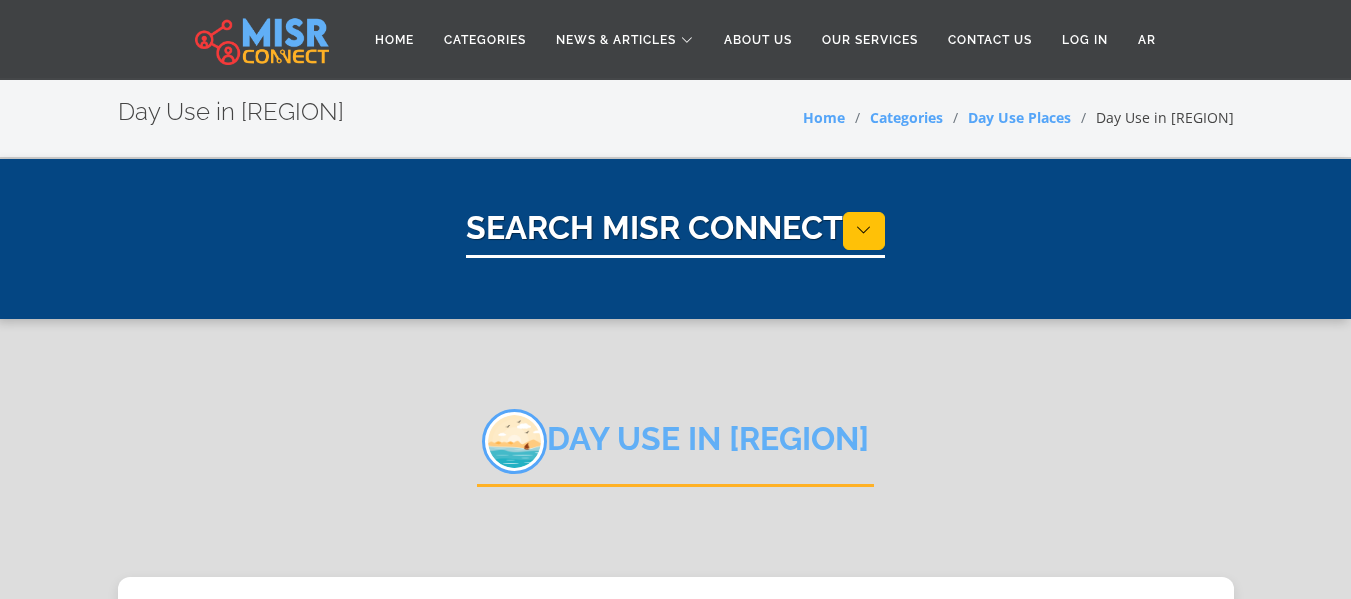 select on "**********" 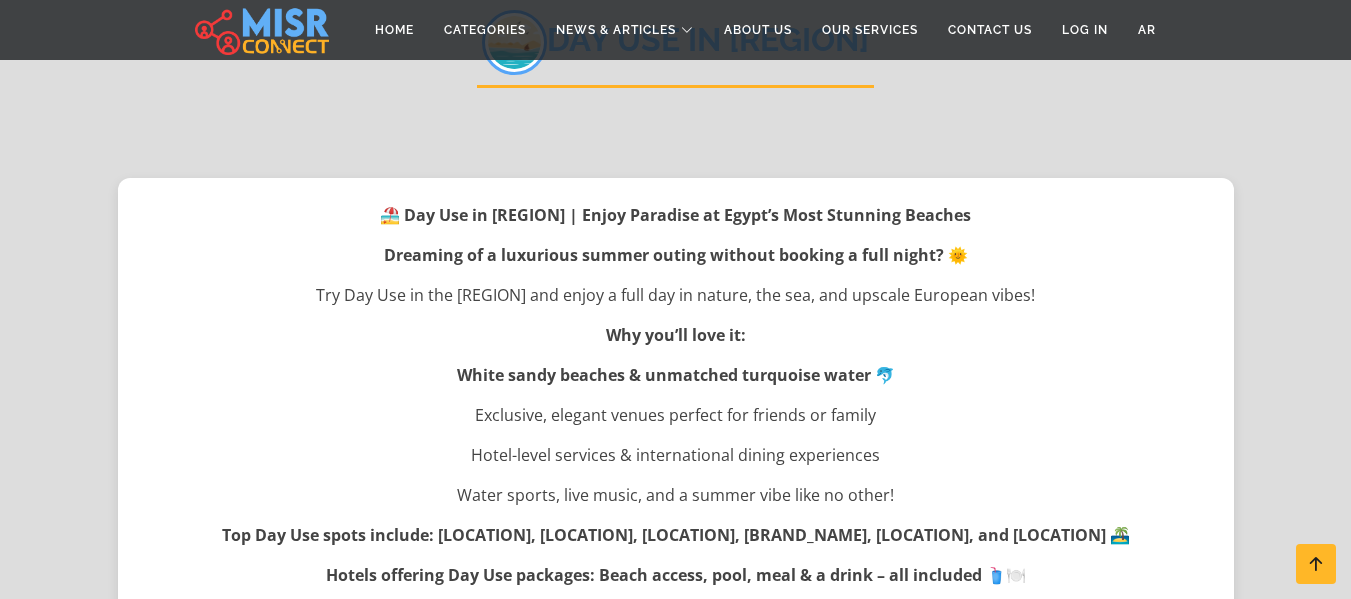 scroll, scrollTop: 400, scrollLeft: 0, axis: vertical 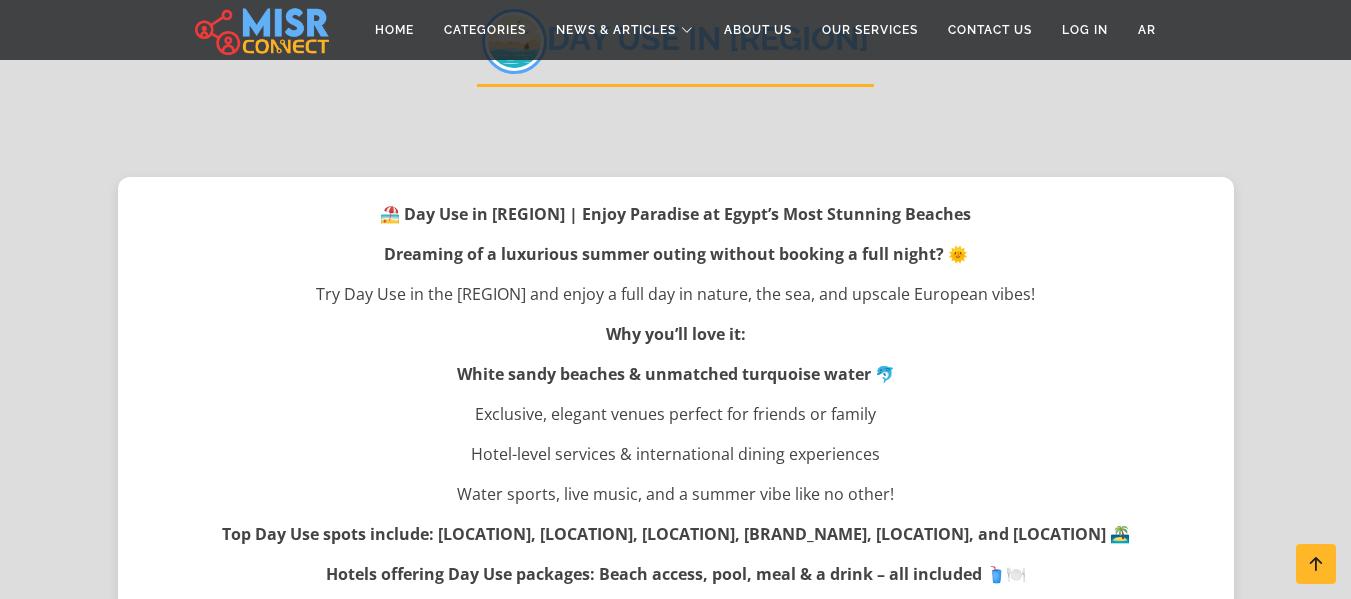 click on "Day Use in North Coast
🏖️ Day Use in North Coast | Enjoy Paradise at Egypt’s Most Stunning Beaches
Dreaming of a luxurious summer outing without booking a full night? 🌞
Try Day Use in the North Coast and enjoy a full day in nature, the sea, and upscale European vibes!
Why you’ll love it:
White sandy beaches & unmatched turquoise water 🐬
Exclusive, elegant venues perfect for friends or family
Hotel-level services & international dining experiences
Water sports, live music, and a summer vibe like no other!
Top Day Use spots include: Marassi, Amwaj, La Vista Bay, Hacienda, D-Bay, and Fouka Bay 🏝️
Hotels offering Day Use packages: Beach access, pool, meal & a drink – all included 🥤🍽️
Private chalets & villas also available for daily rental 🏡
✅ Book your North Coast escape now and enjoy luxury without overspending!" at bounding box center [675, 723] 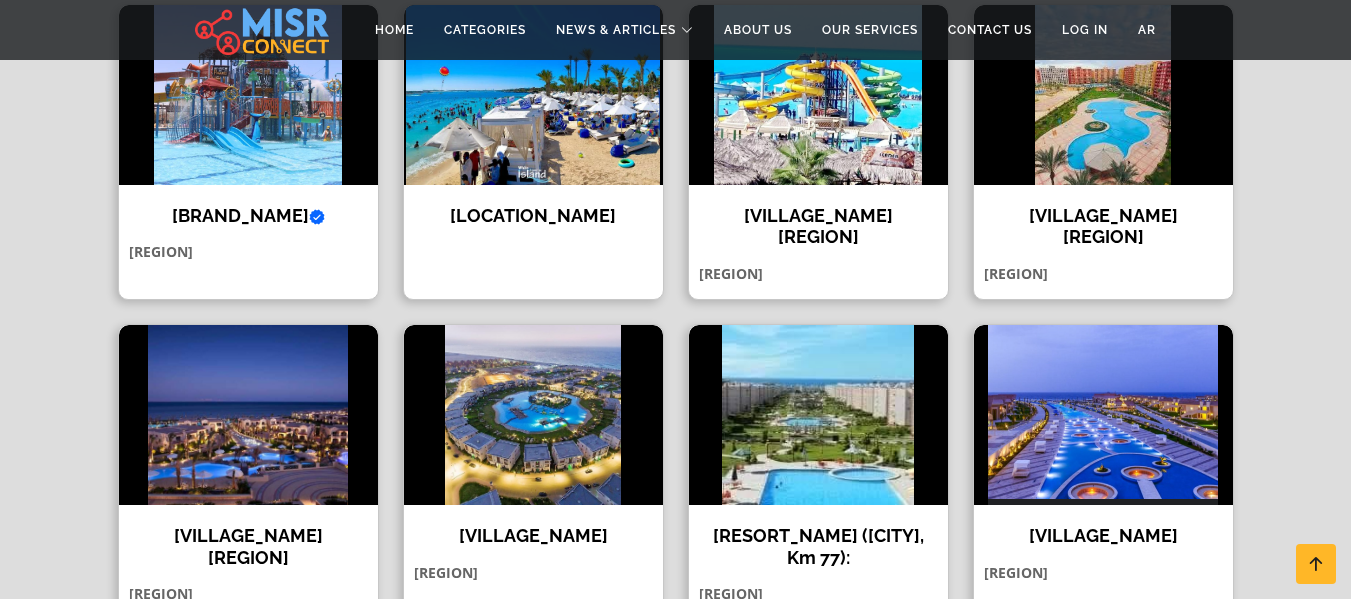 scroll, scrollTop: 1240, scrollLeft: 0, axis: vertical 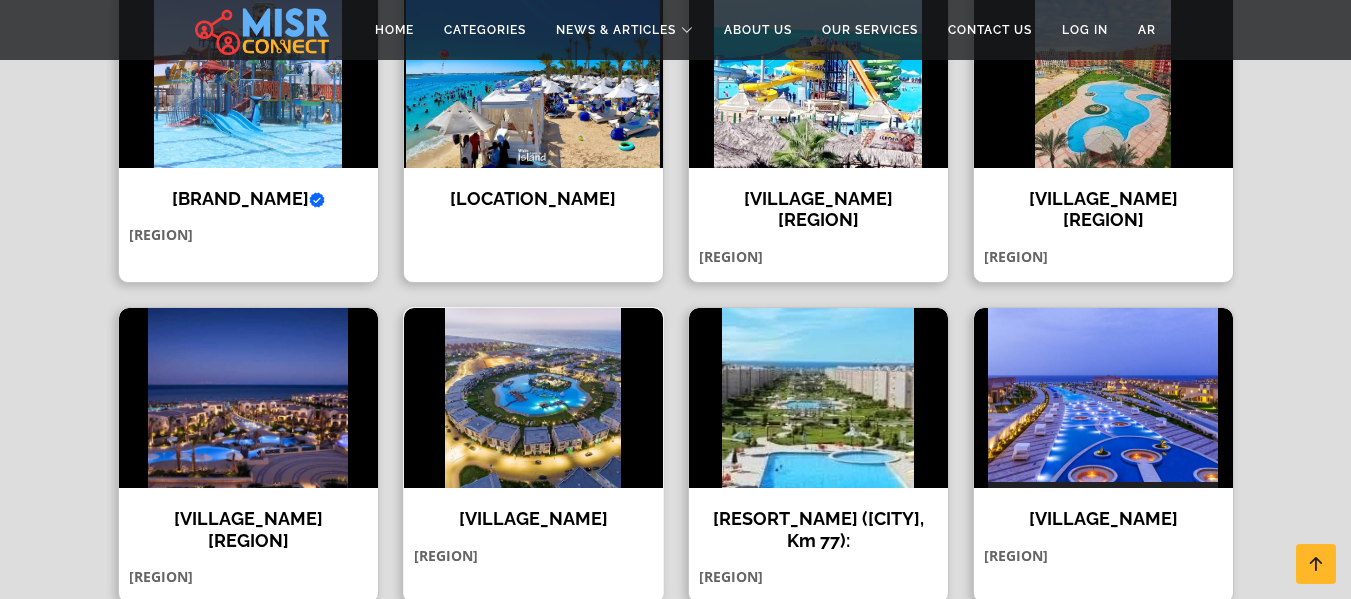 click on "Amwaj Village" at bounding box center (533, 519) 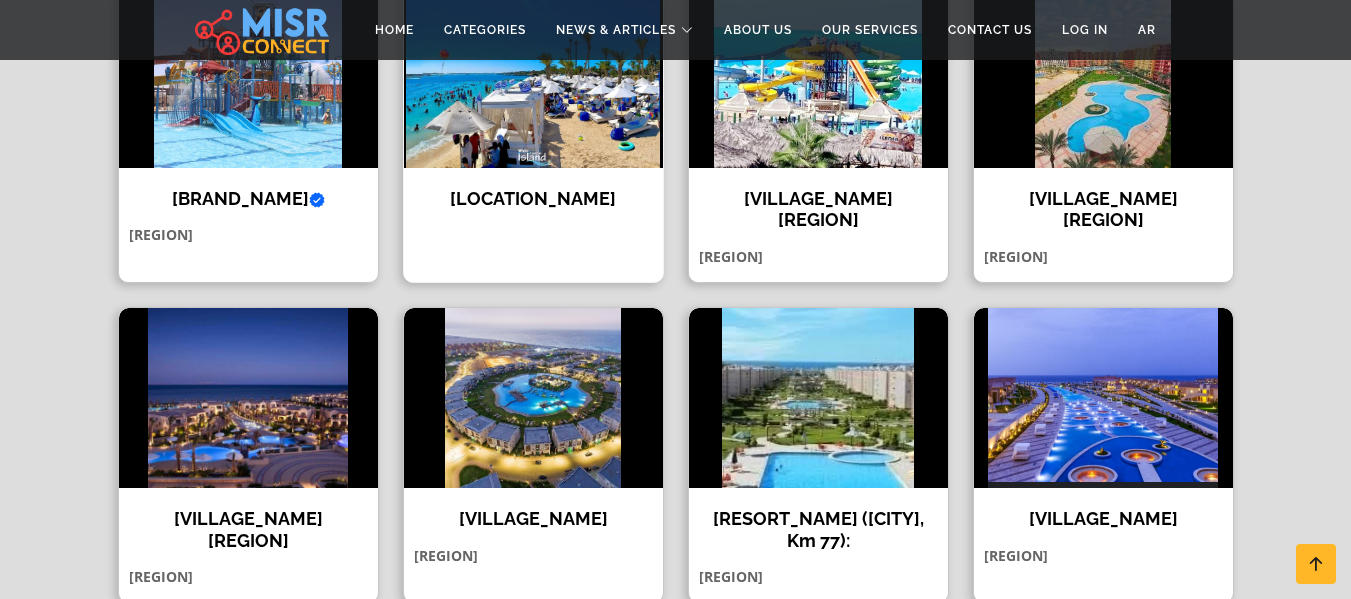 click on "White Island Beach" at bounding box center (533, 199) 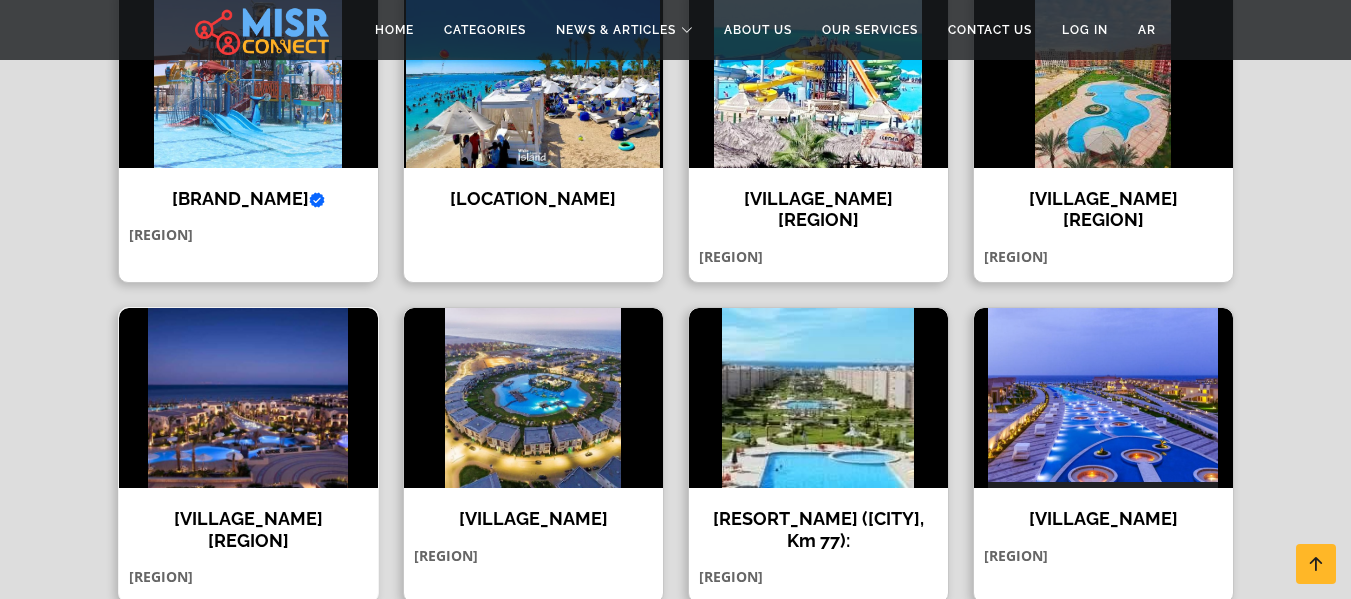 click on "La Vista North Coast Village" at bounding box center (248, 529) 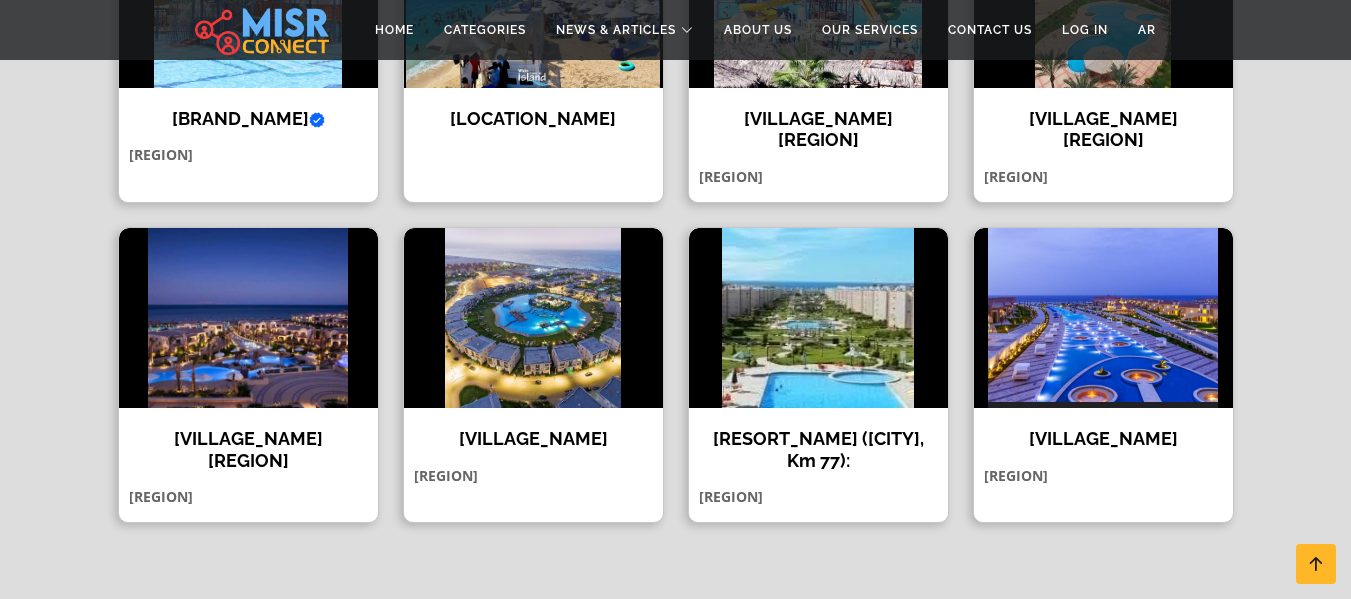 scroll, scrollTop: 1360, scrollLeft: 0, axis: vertical 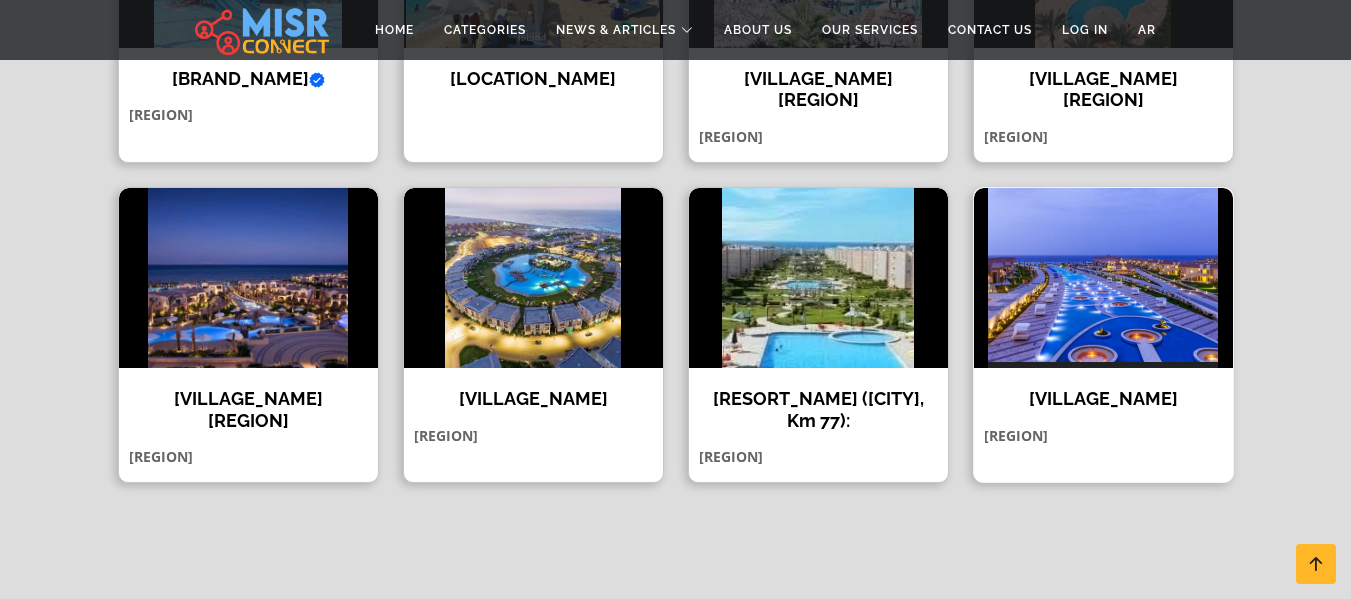 click on "Stella Marina Village" at bounding box center (1103, 399) 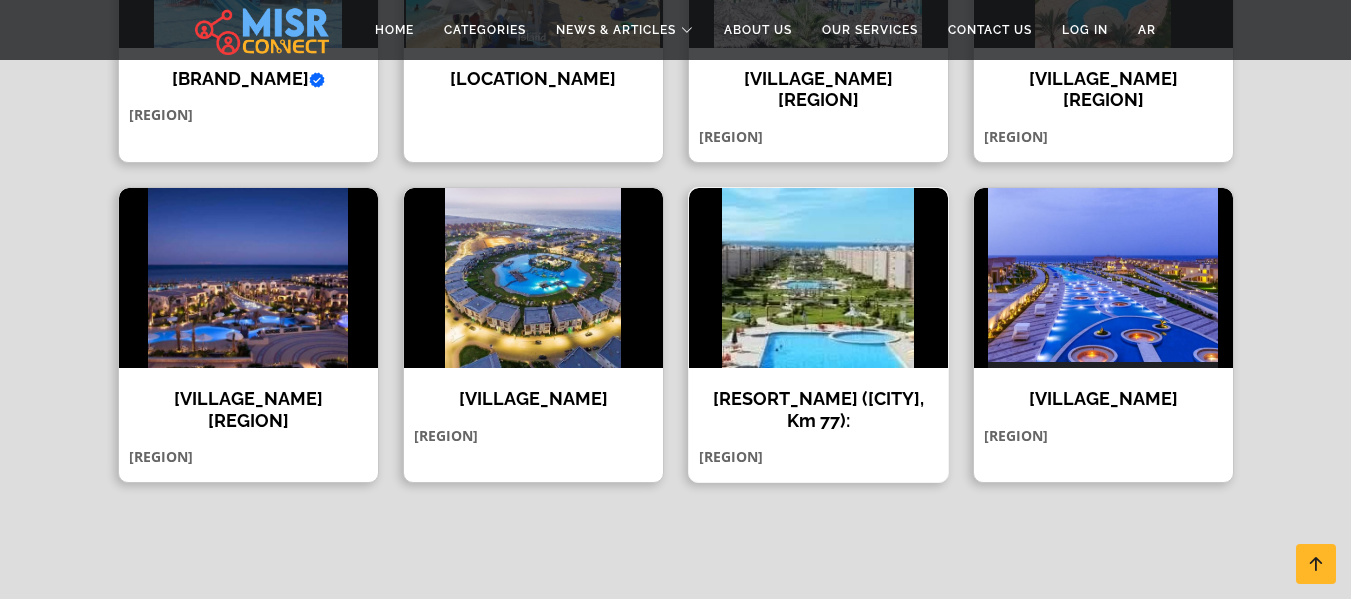 click on "Aida Resort North Coast ([CITY], [STATE], Km 77):" at bounding box center (818, 409) 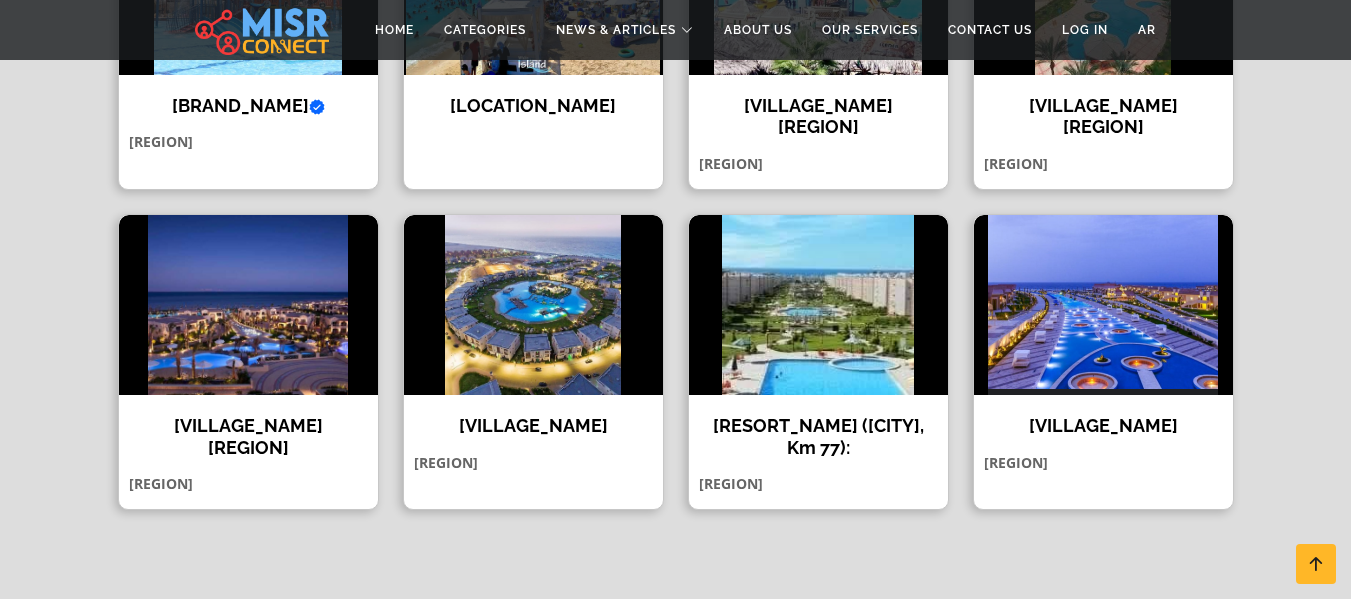 scroll, scrollTop: 1320, scrollLeft: 0, axis: vertical 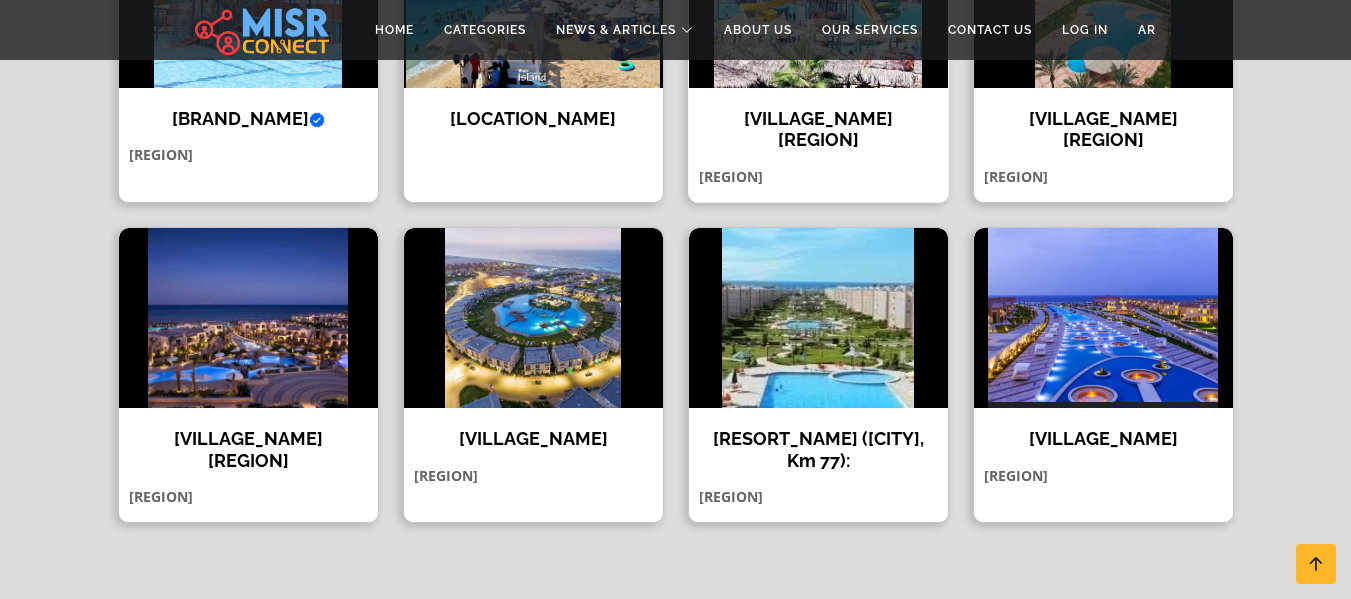 drag, startPoint x: 1353, startPoint y: 17, endPoint x: 848, endPoint y: 108, distance: 513.1335 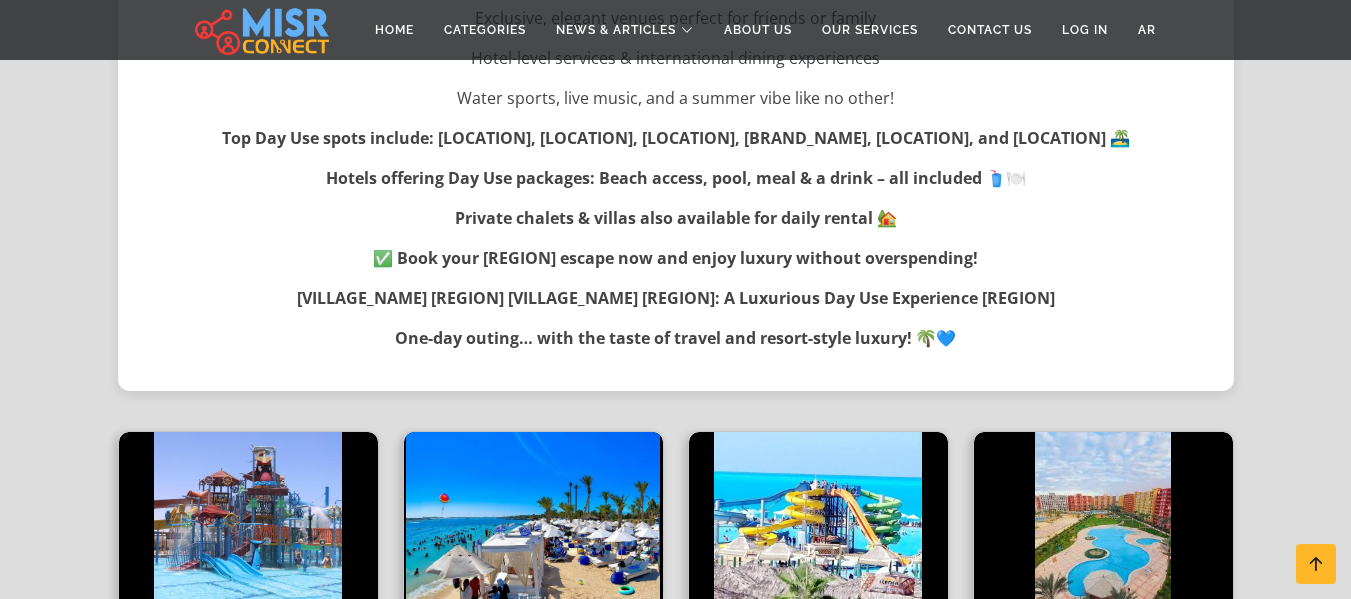 scroll, scrollTop: 272, scrollLeft: 0, axis: vertical 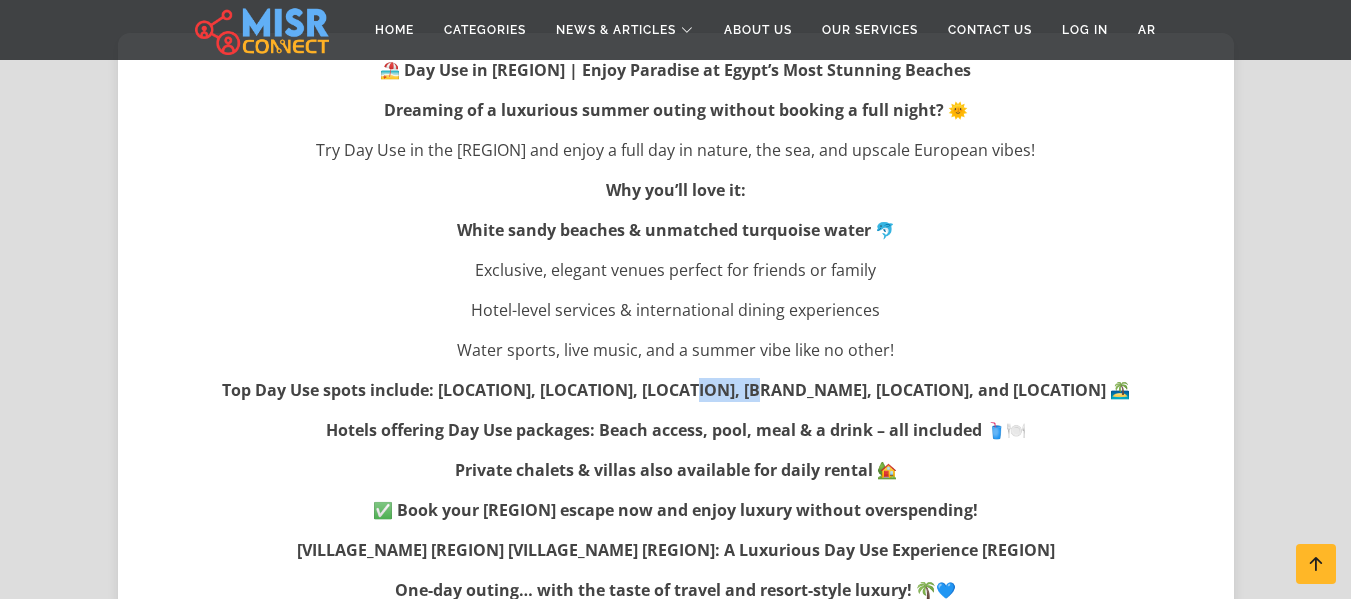 drag, startPoint x: 761, startPoint y: 388, endPoint x: 833, endPoint y: 388, distance: 72 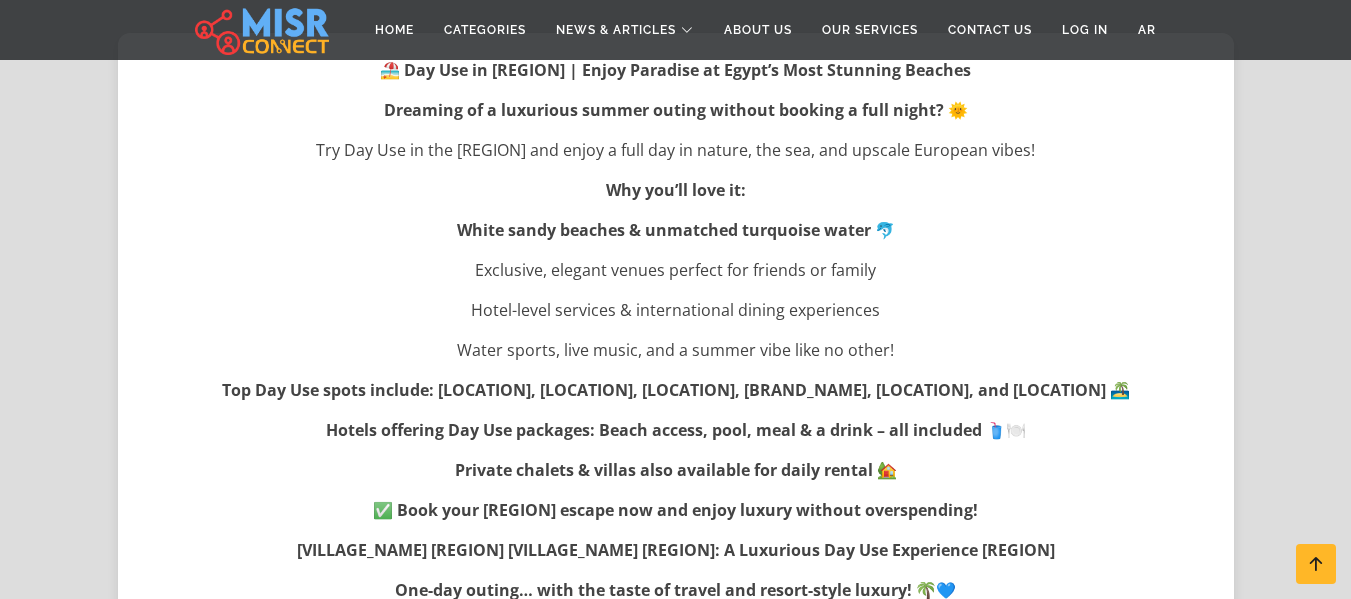 click on "Top Day Use spots include: Marassi, Amwaj, La Vista Bay, Hacienda, D-Bay, and Fouka Bay 🏝️" at bounding box center [676, 390] 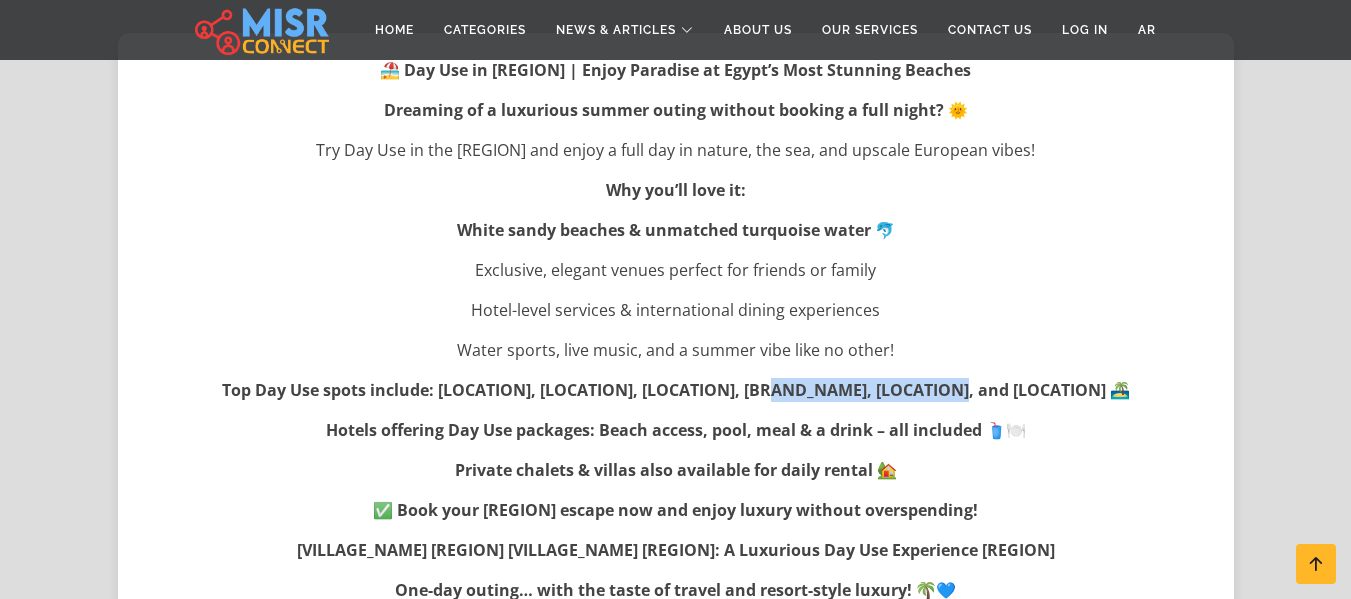 drag, startPoint x: 844, startPoint y: 393, endPoint x: 1017, endPoint y: 394, distance: 173.00288 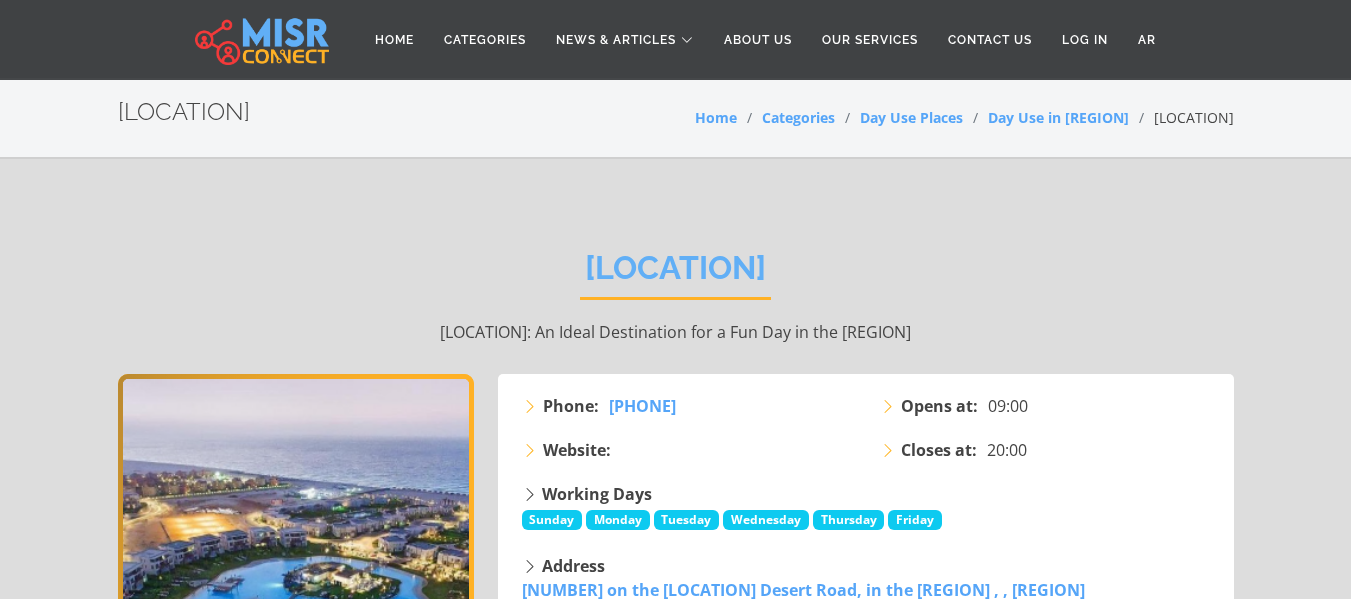 scroll, scrollTop: 0, scrollLeft: 0, axis: both 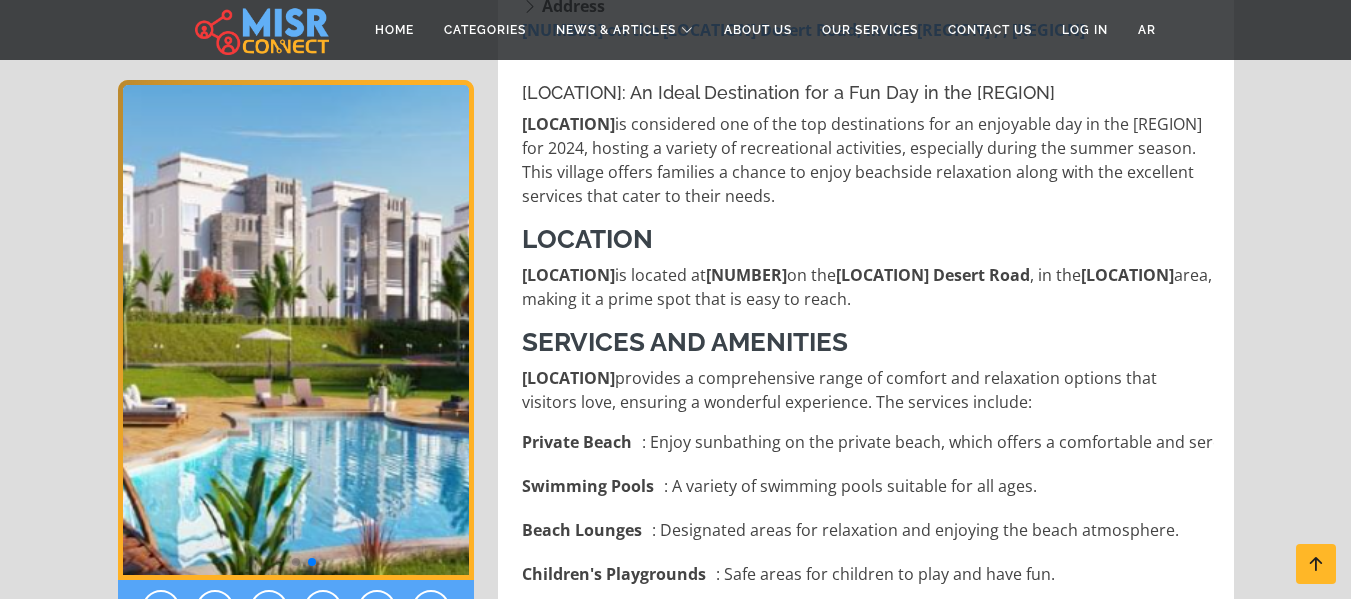 click at bounding box center [296, 330] 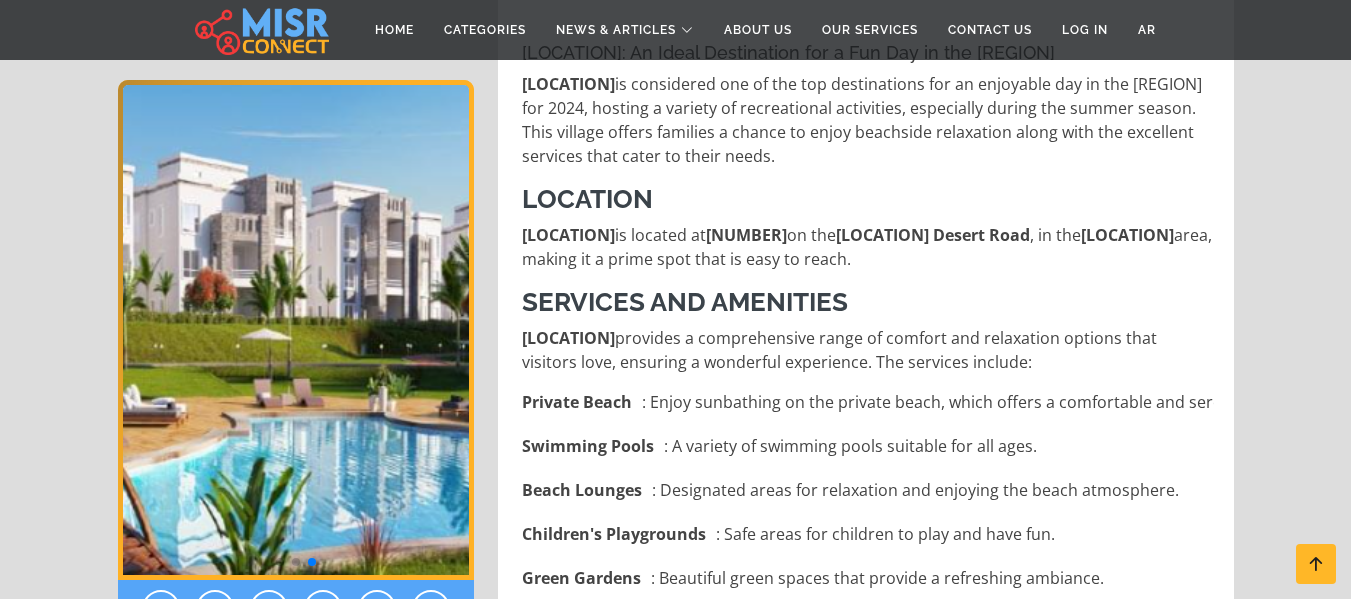 scroll, scrollTop: 640, scrollLeft: 0, axis: vertical 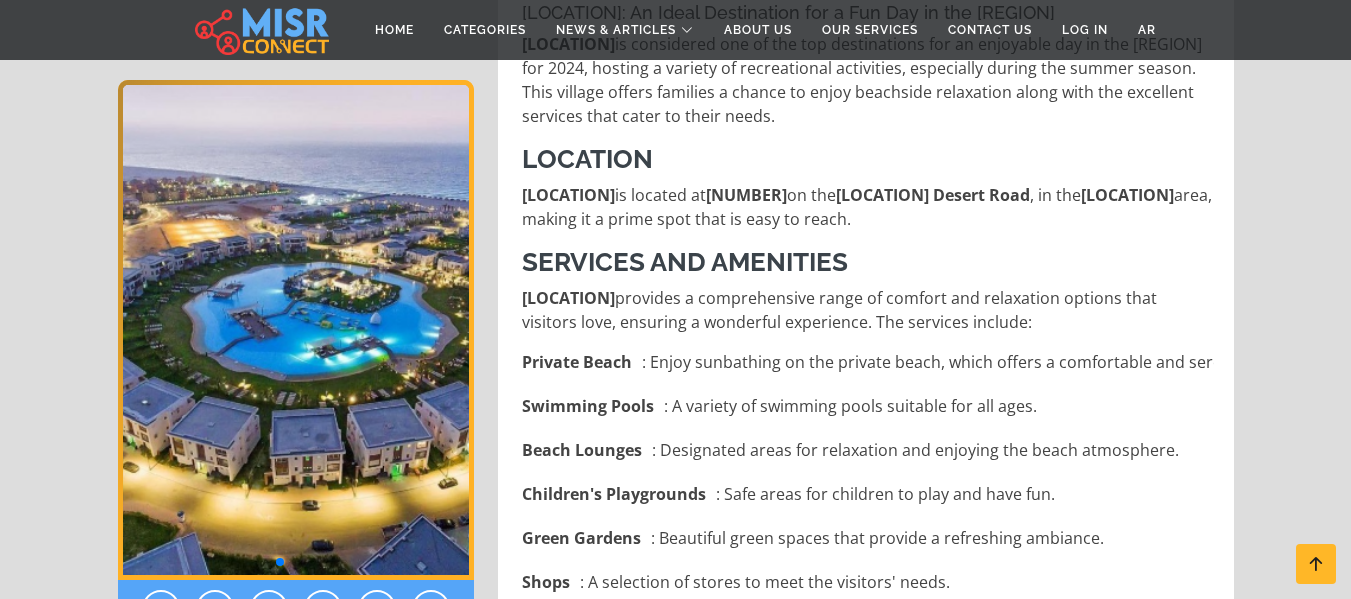 click at bounding box center [296, 330] 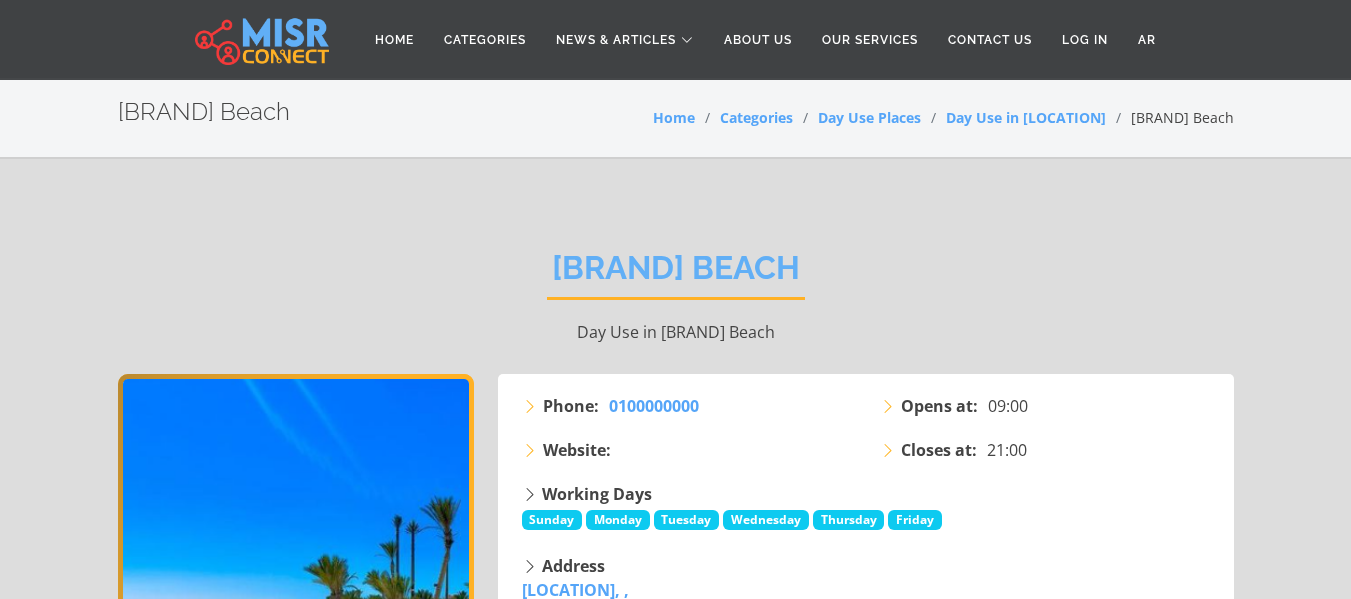 scroll, scrollTop: 0, scrollLeft: 0, axis: both 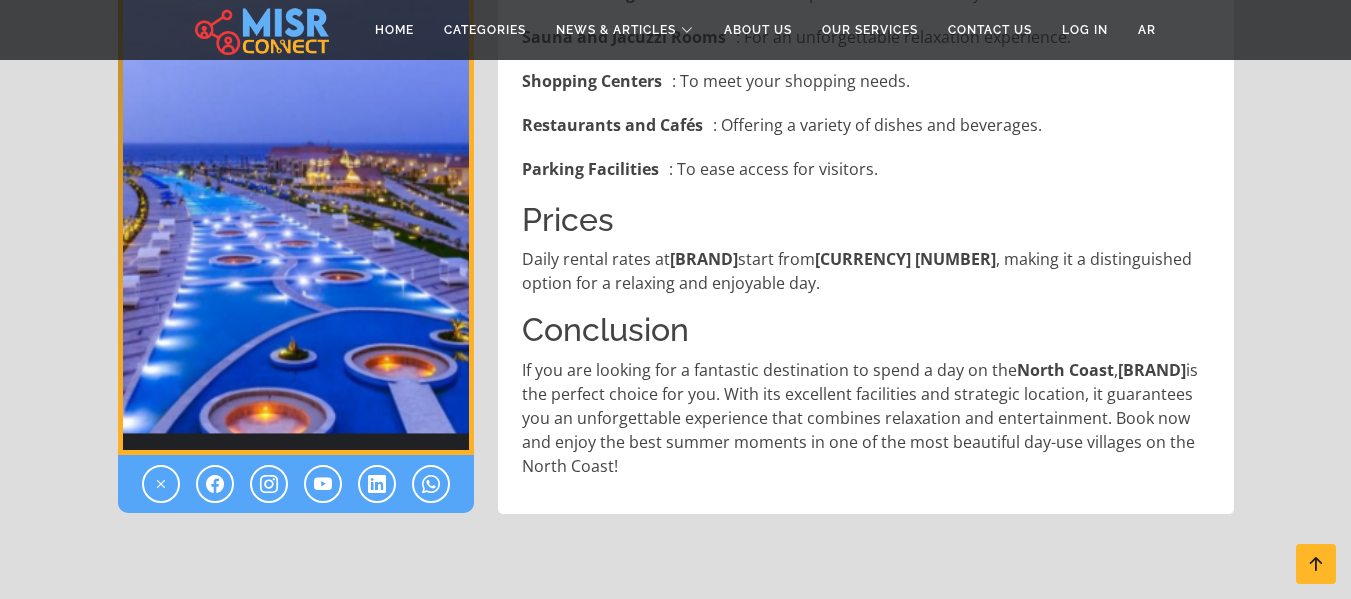 click at bounding box center (296, 205) 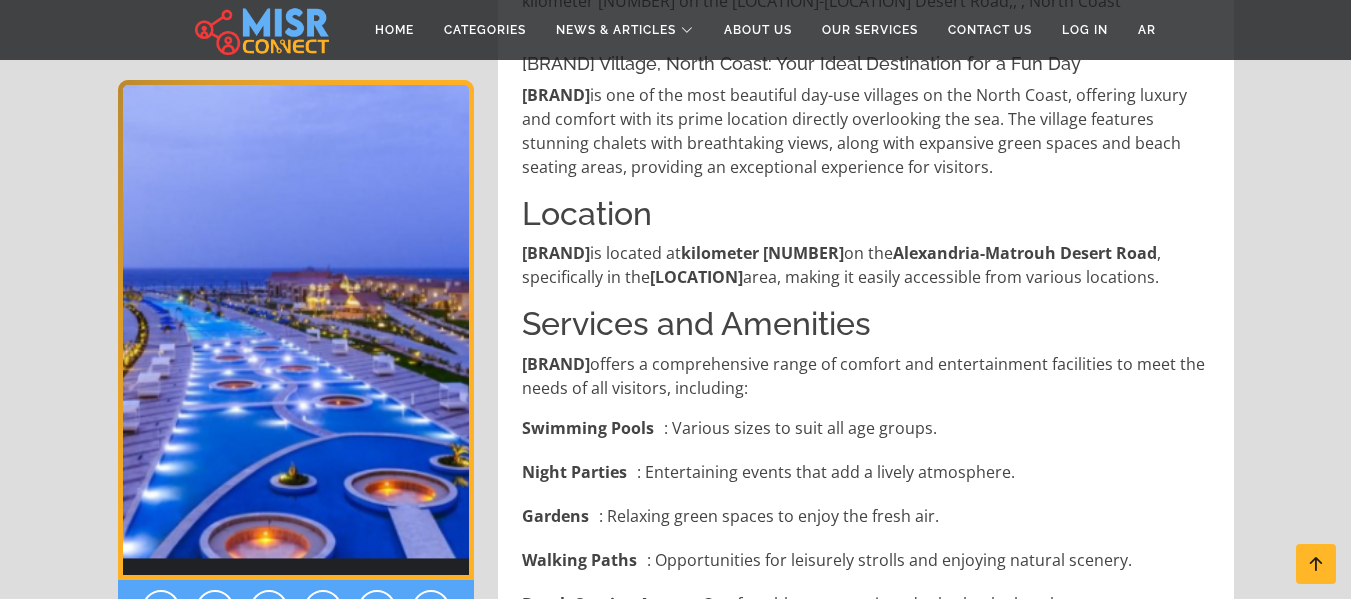 scroll, scrollTop: 560, scrollLeft: 0, axis: vertical 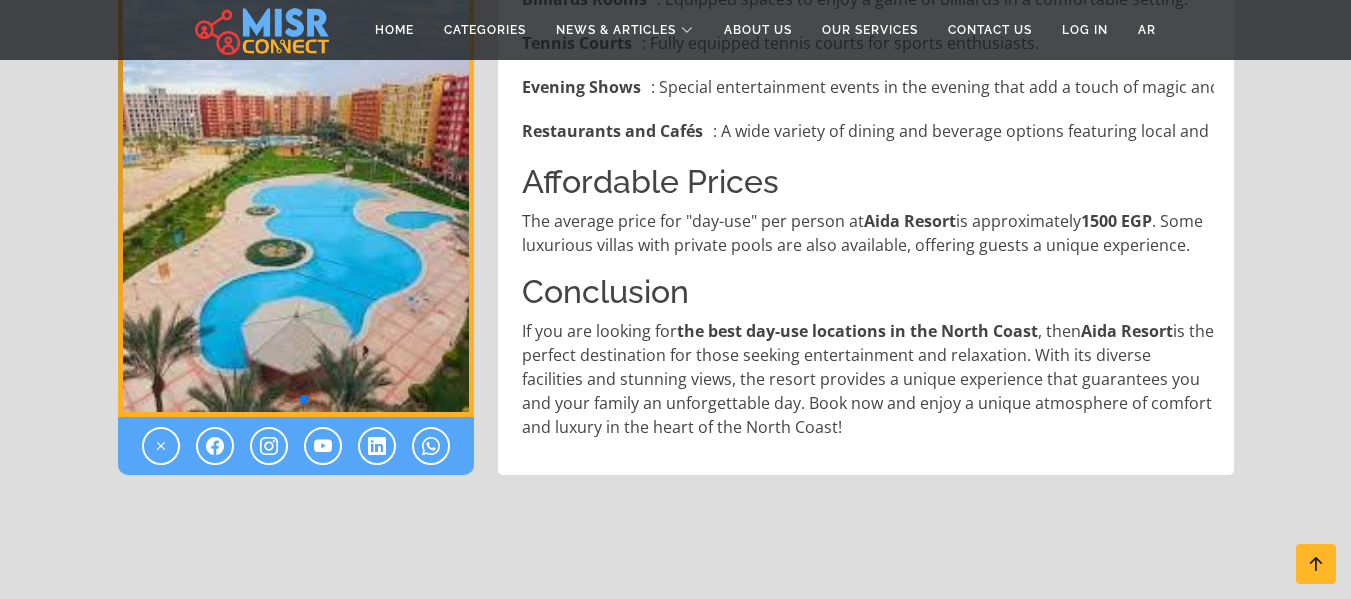 click at bounding box center [296, 167] 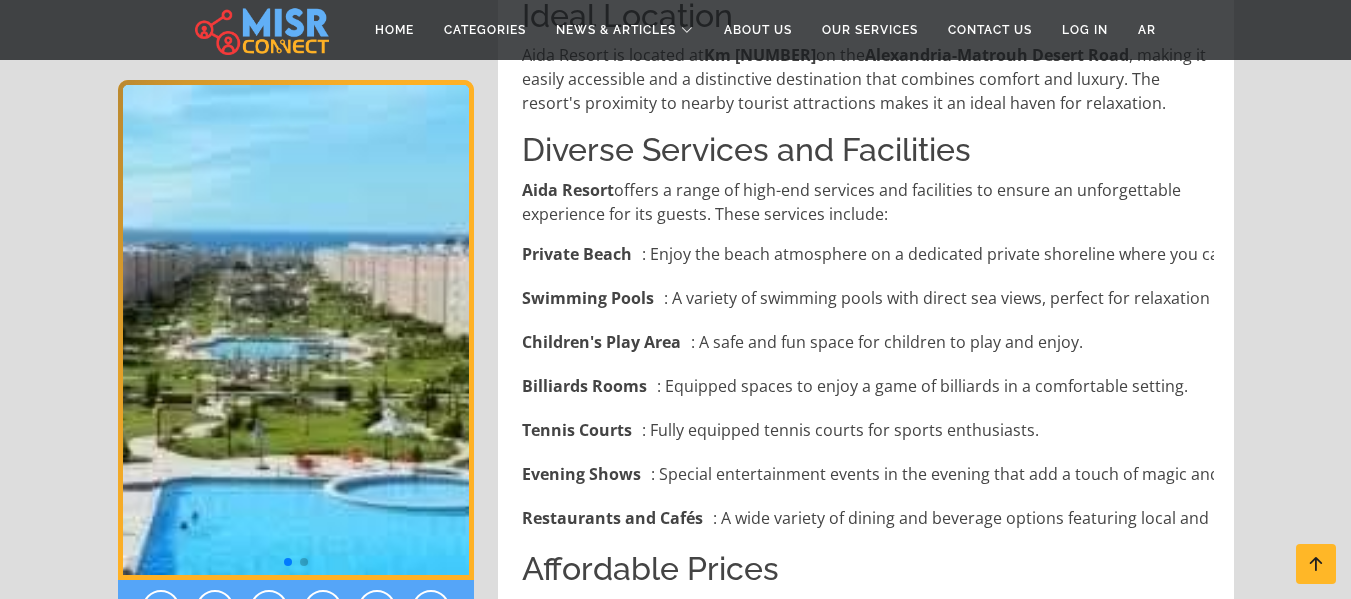 scroll, scrollTop: 800, scrollLeft: 0, axis: vertical 